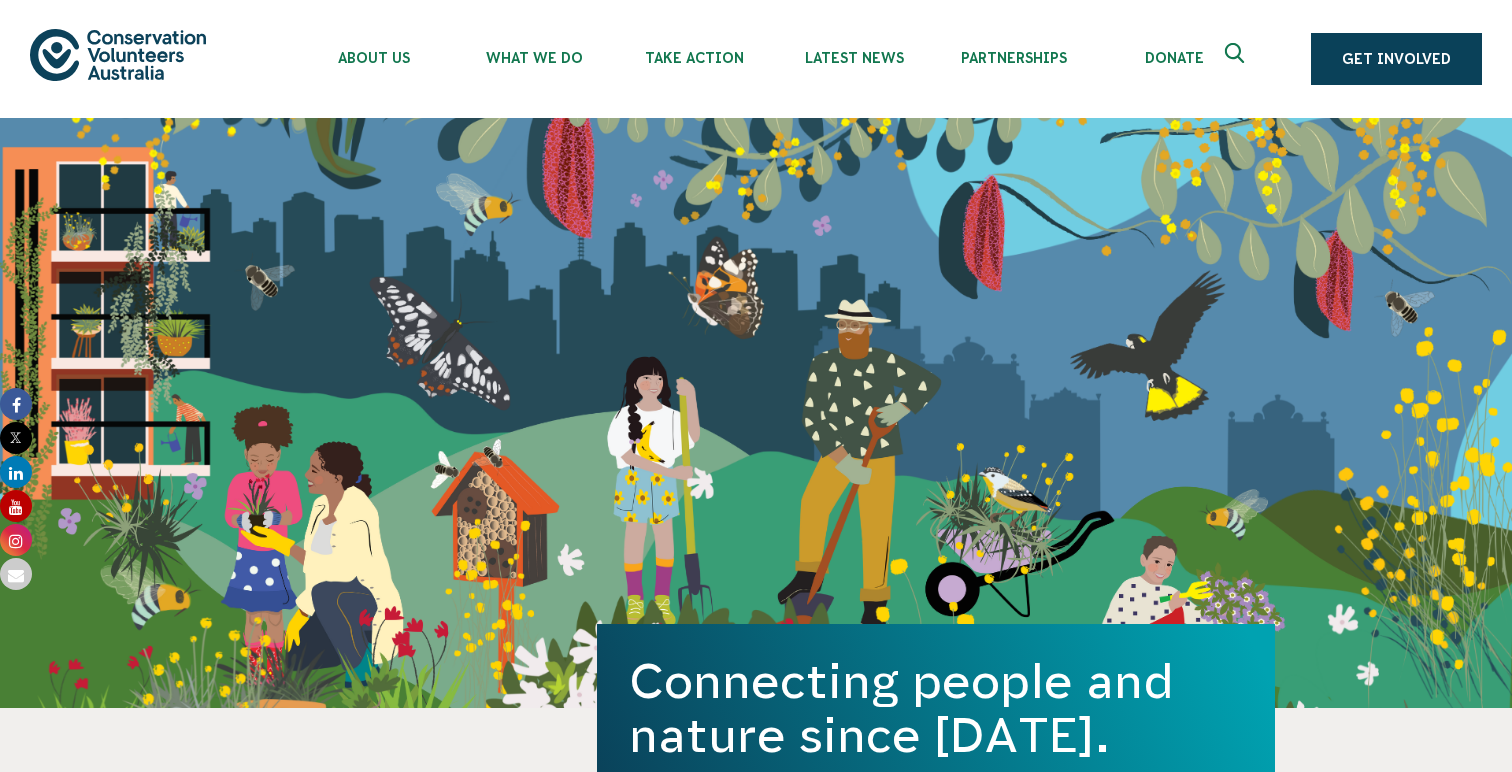 scroll, scrollTop: 0, scrollLeft: 0, axis: both 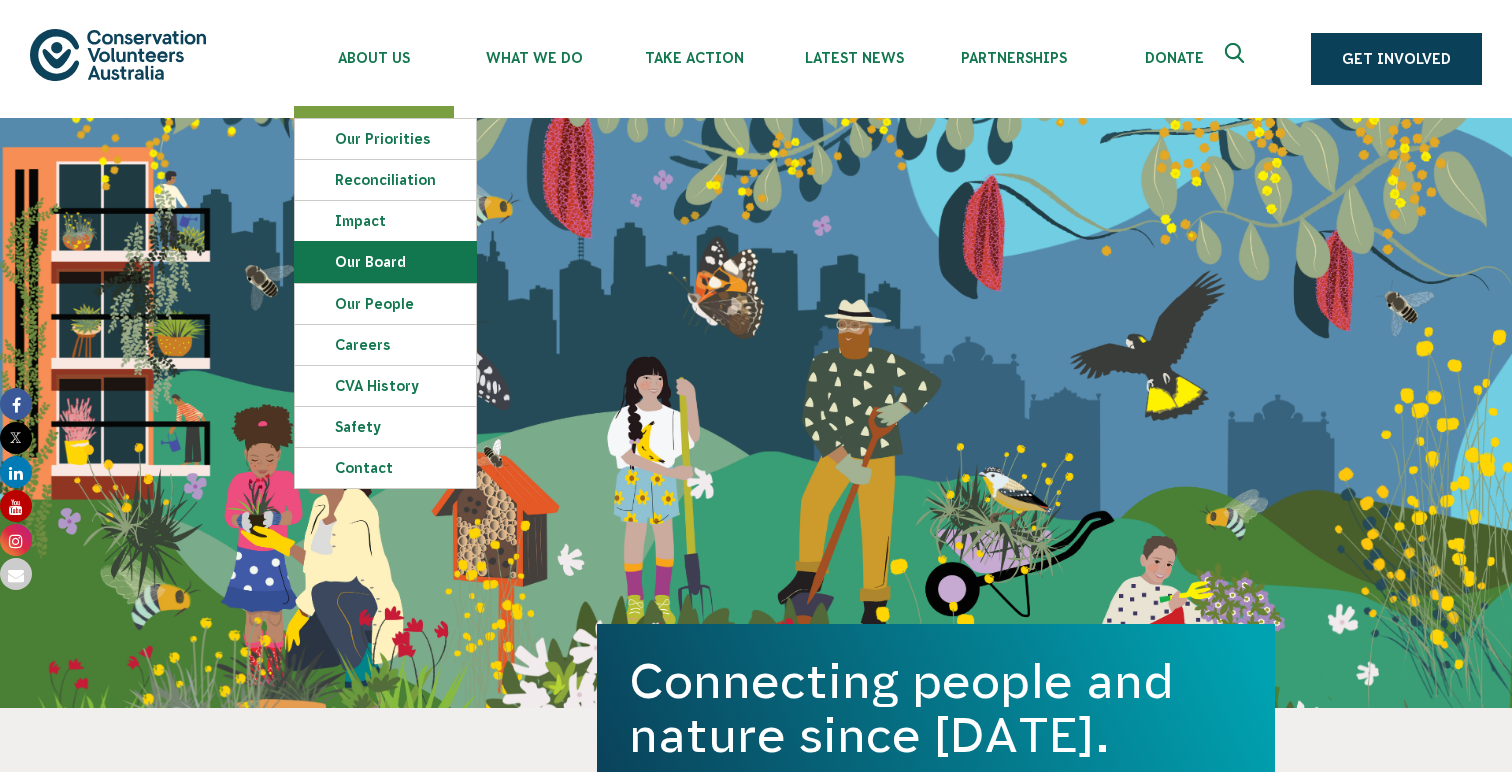click on "Our Board" at bounding box center (385, 262) 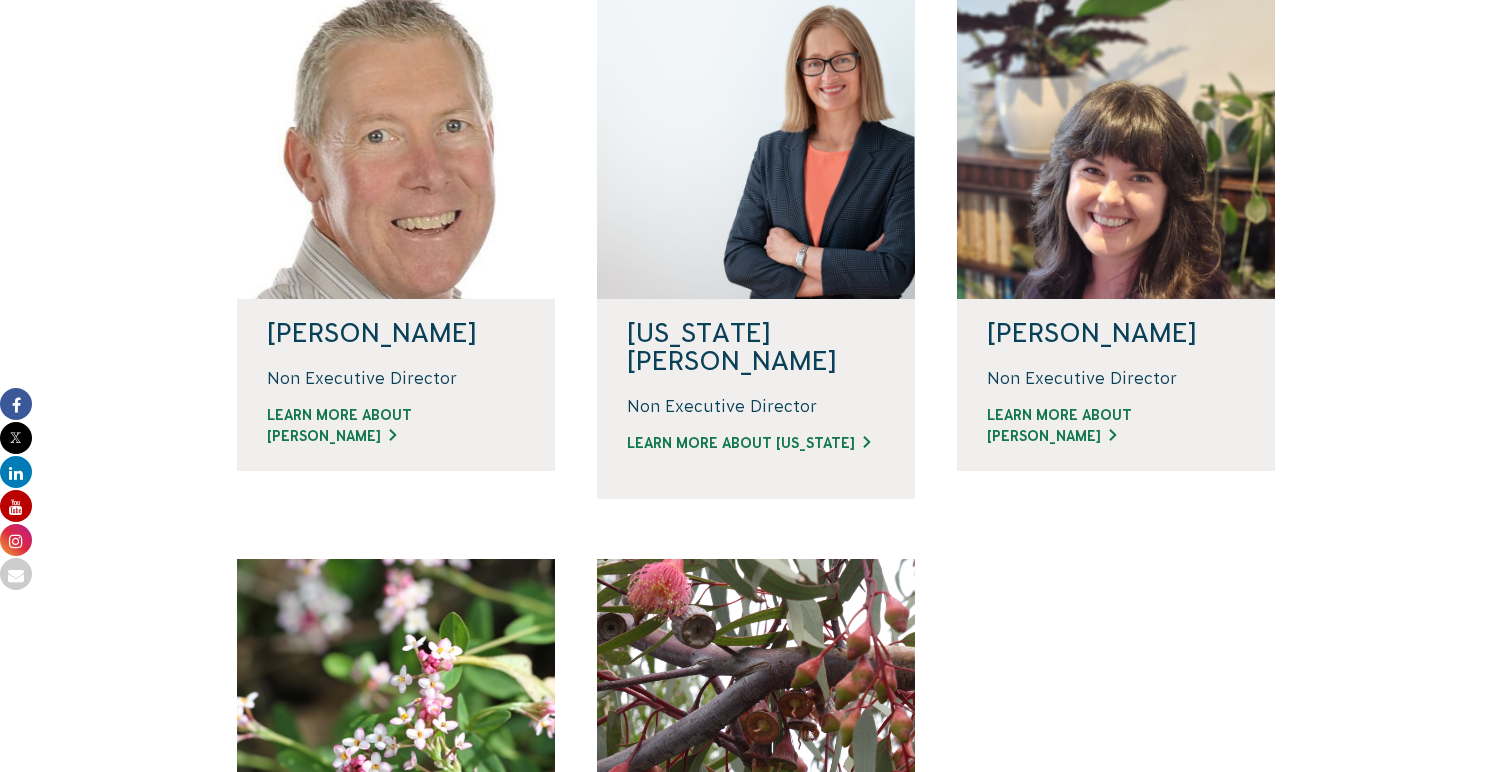 scroll, scrollTop: 581, scrollLeft: 0, axis: vertical 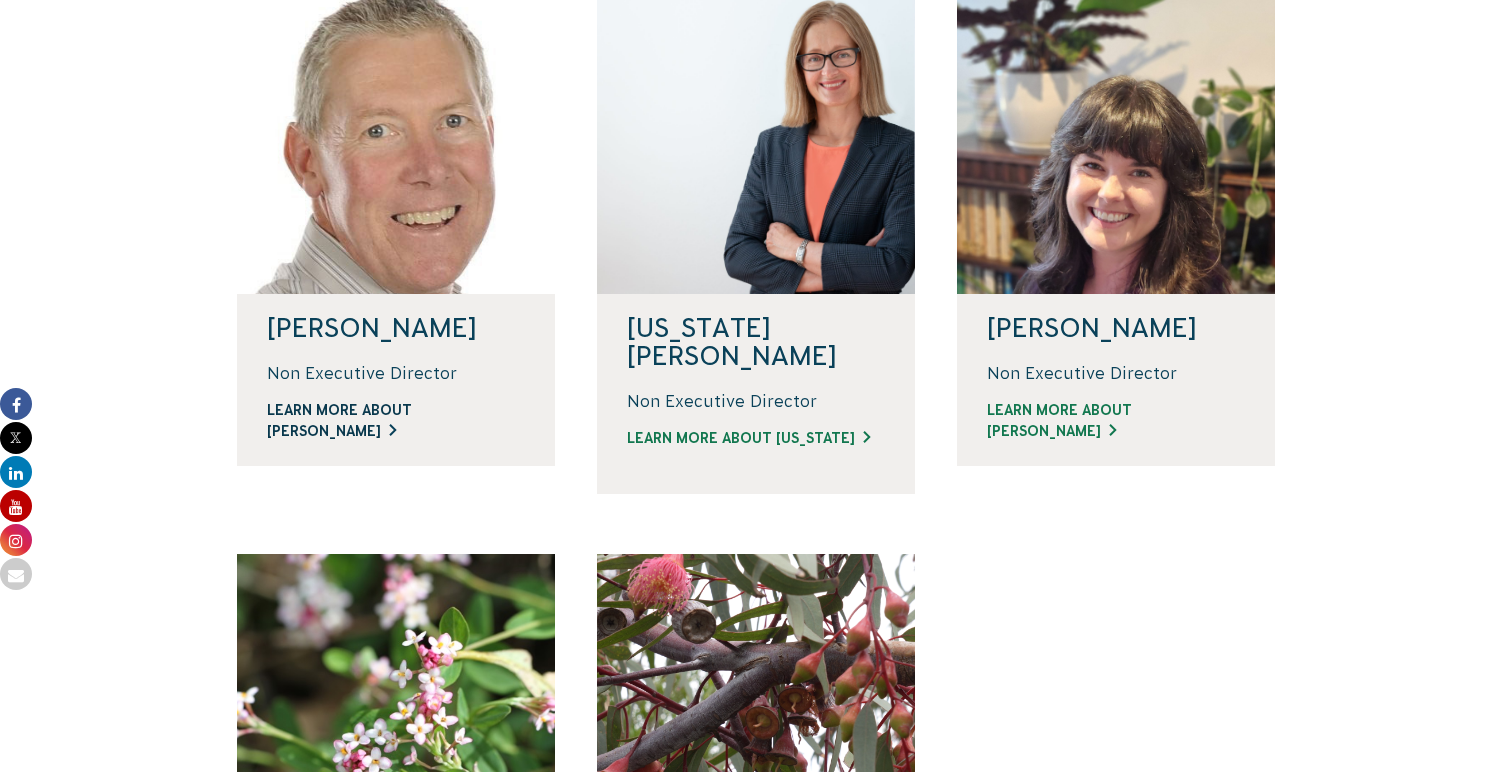 click on "LEARN MORE ABOUT DAVID" at bounding box center (396, 421) 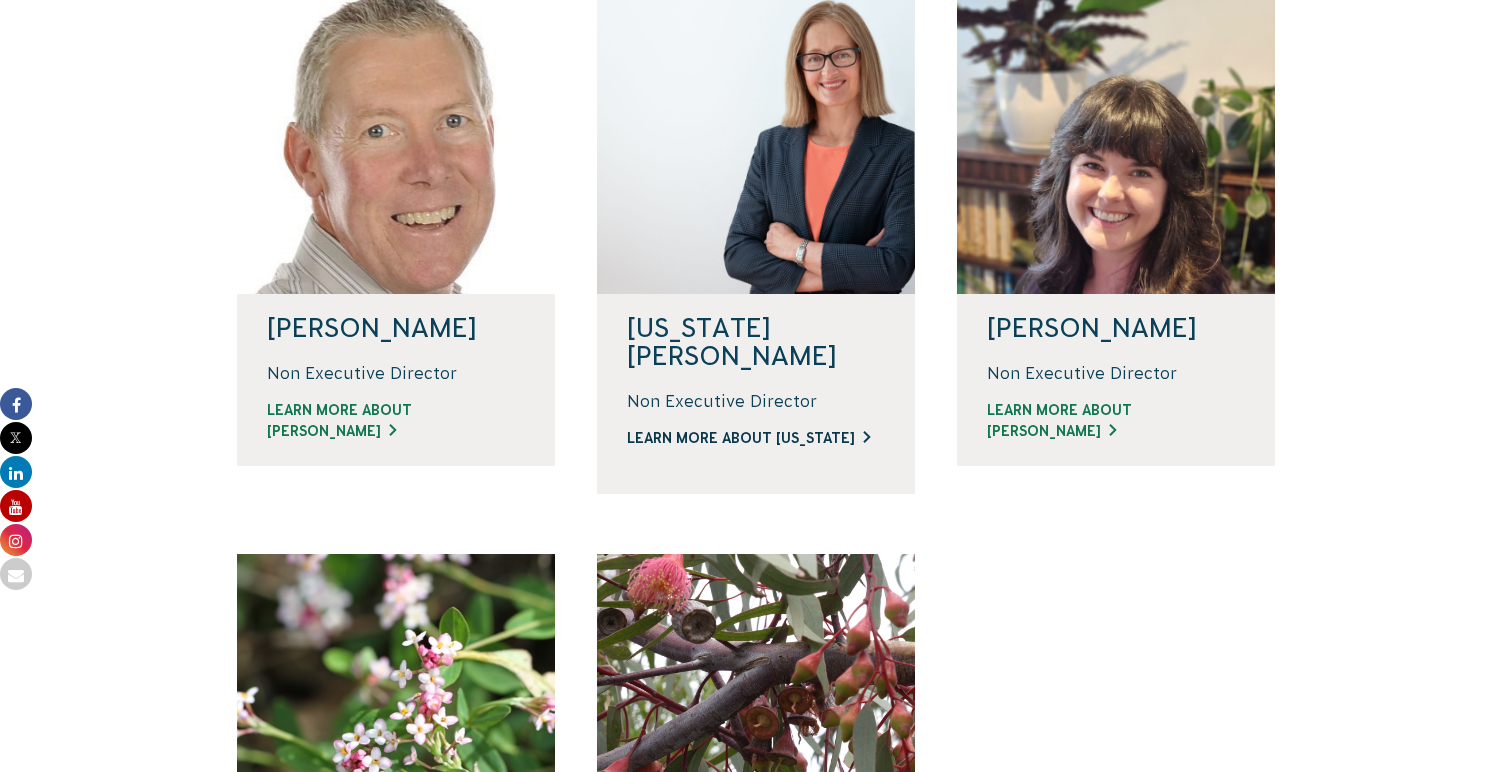 click on "LEARN MORE ABOUT VIRGINIA" at bounding box center (756, 438) 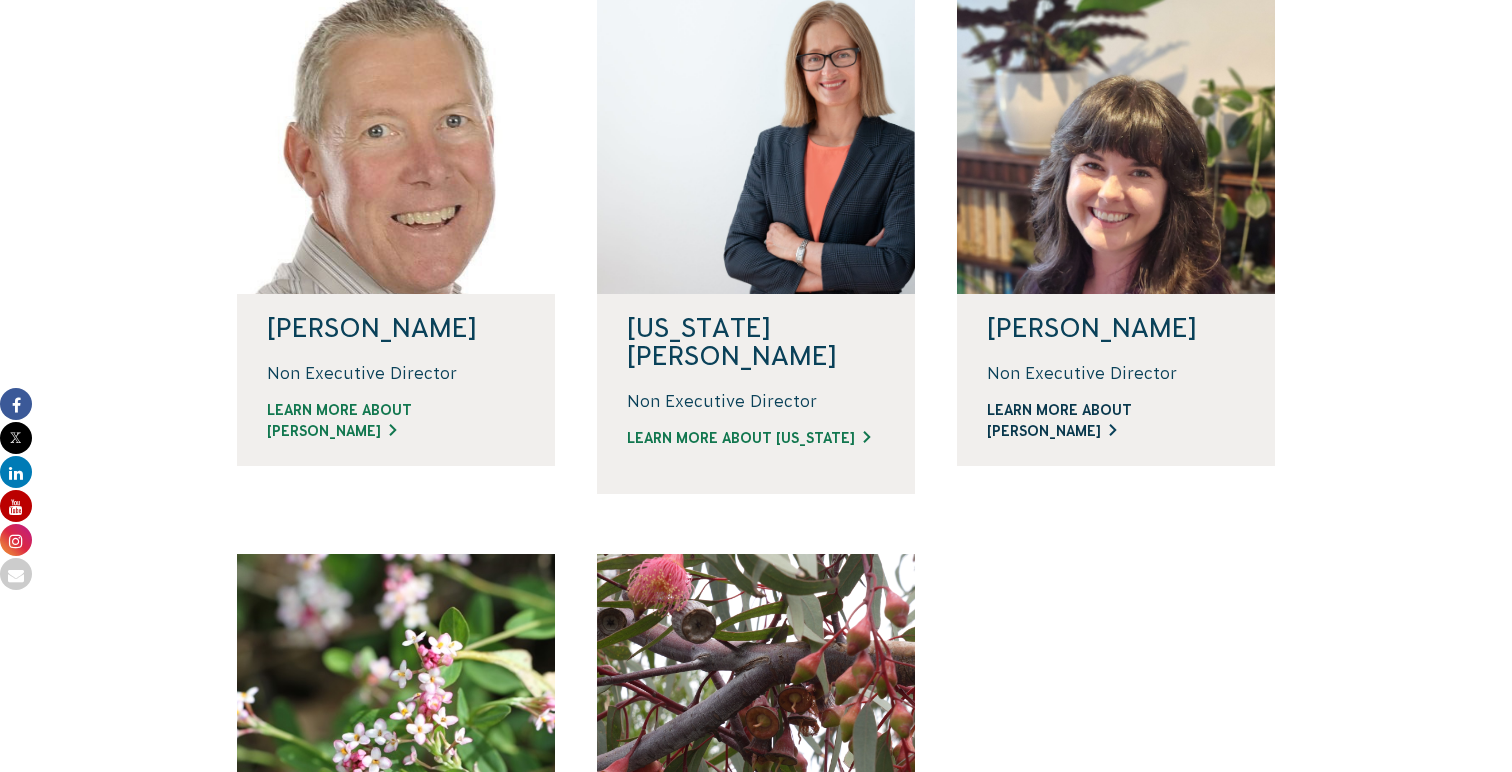 click on "LEARN MORE ABOUT JODI" at bounding box center (1116, 421) 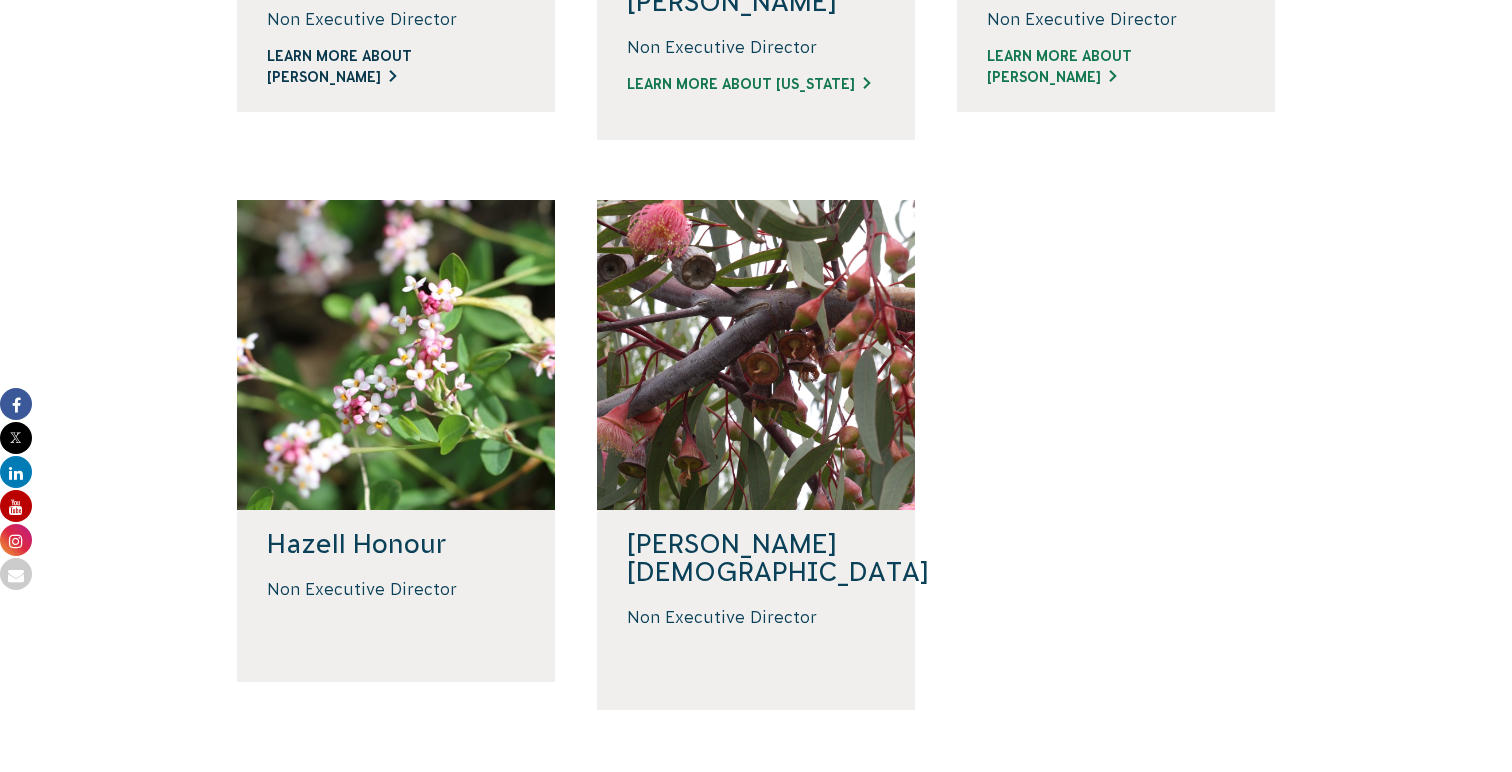 scroll, scrollTop: 974, scrollLeft: 0, axis: vertical 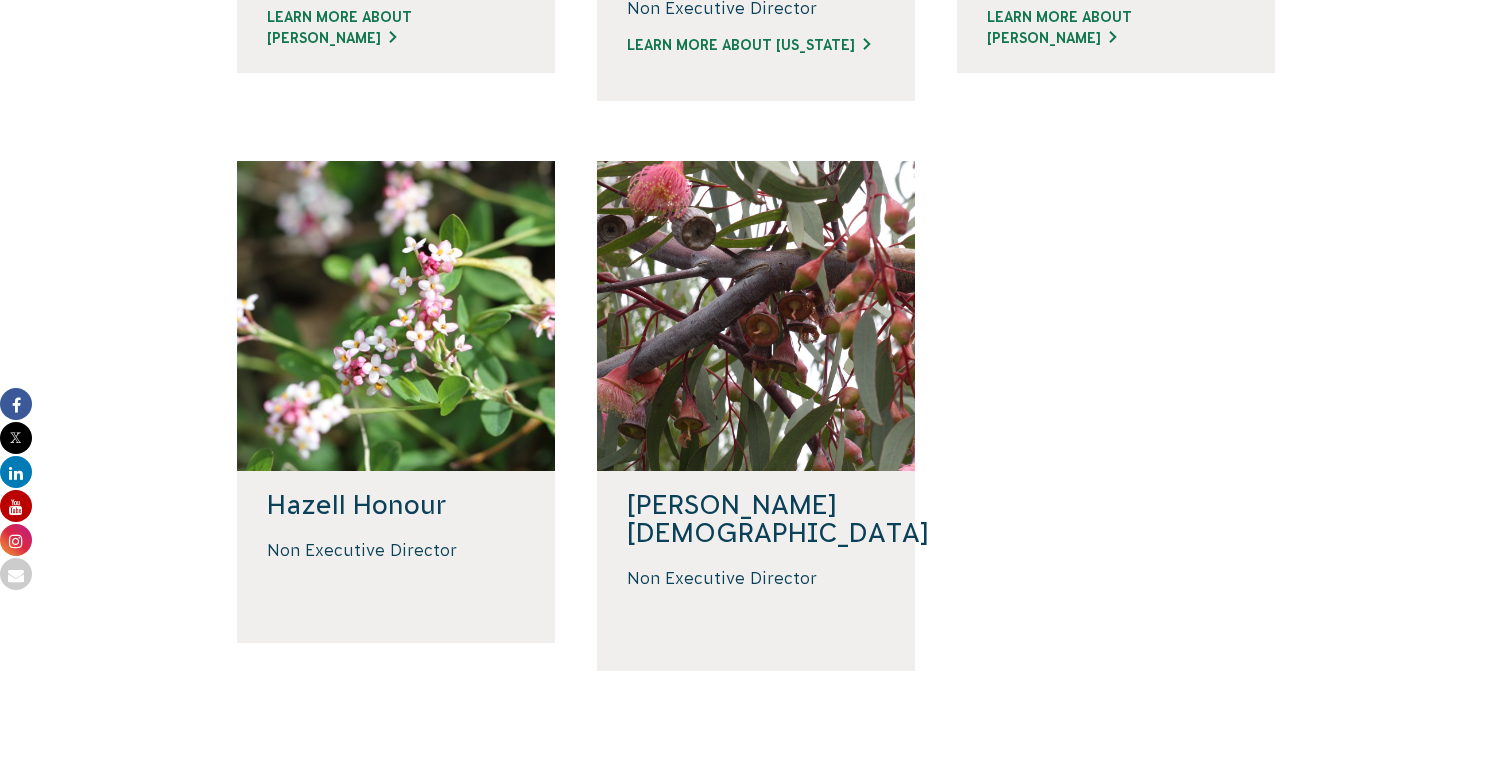 click on "Non Executive Director" at bounding box center [396, 576] 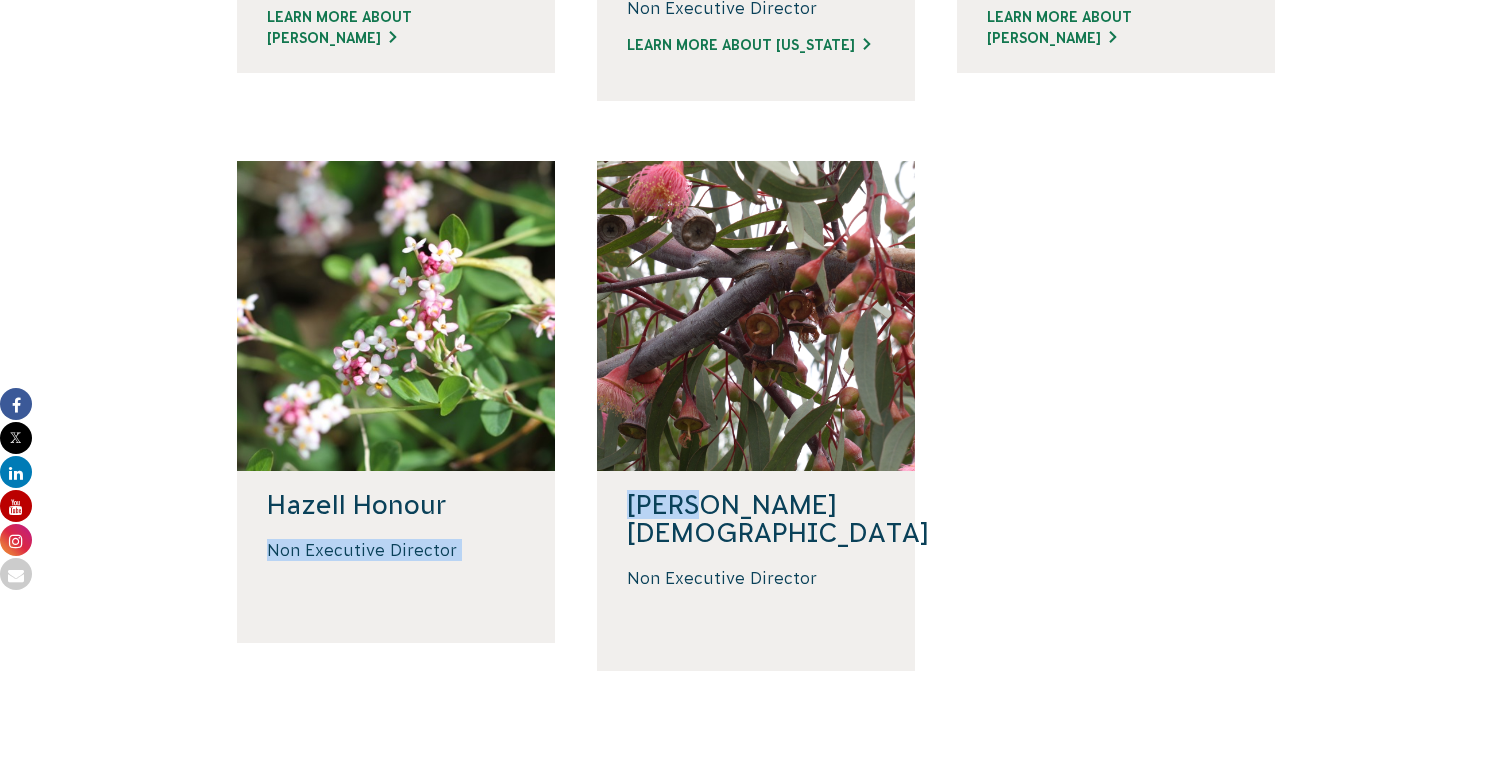 drag, startPoint x: 698, startPoint y: 470, endPoint x: 543, endPoint y: 470, distance: 155 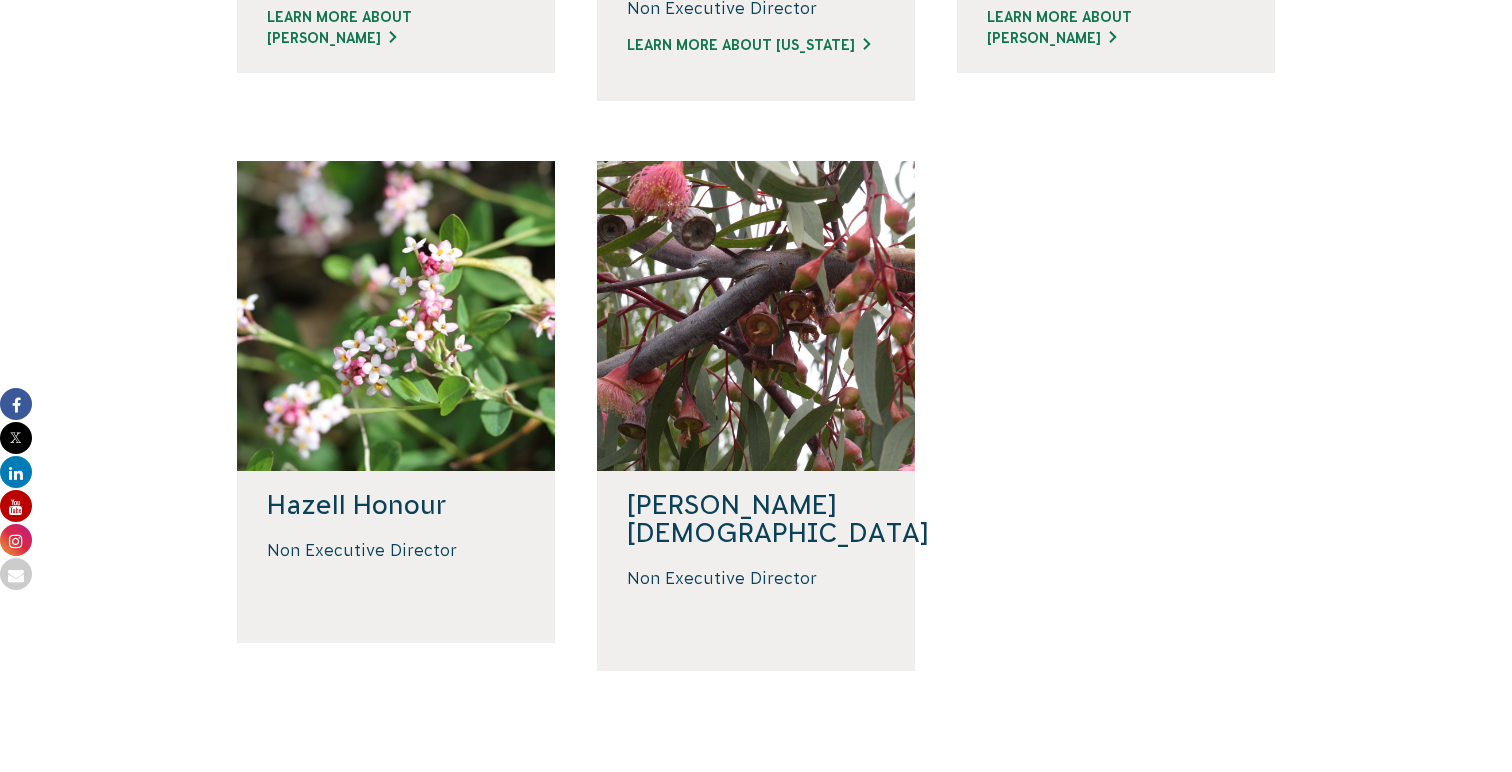 click on "Hazell Honour" at bounding box center [396, 505] 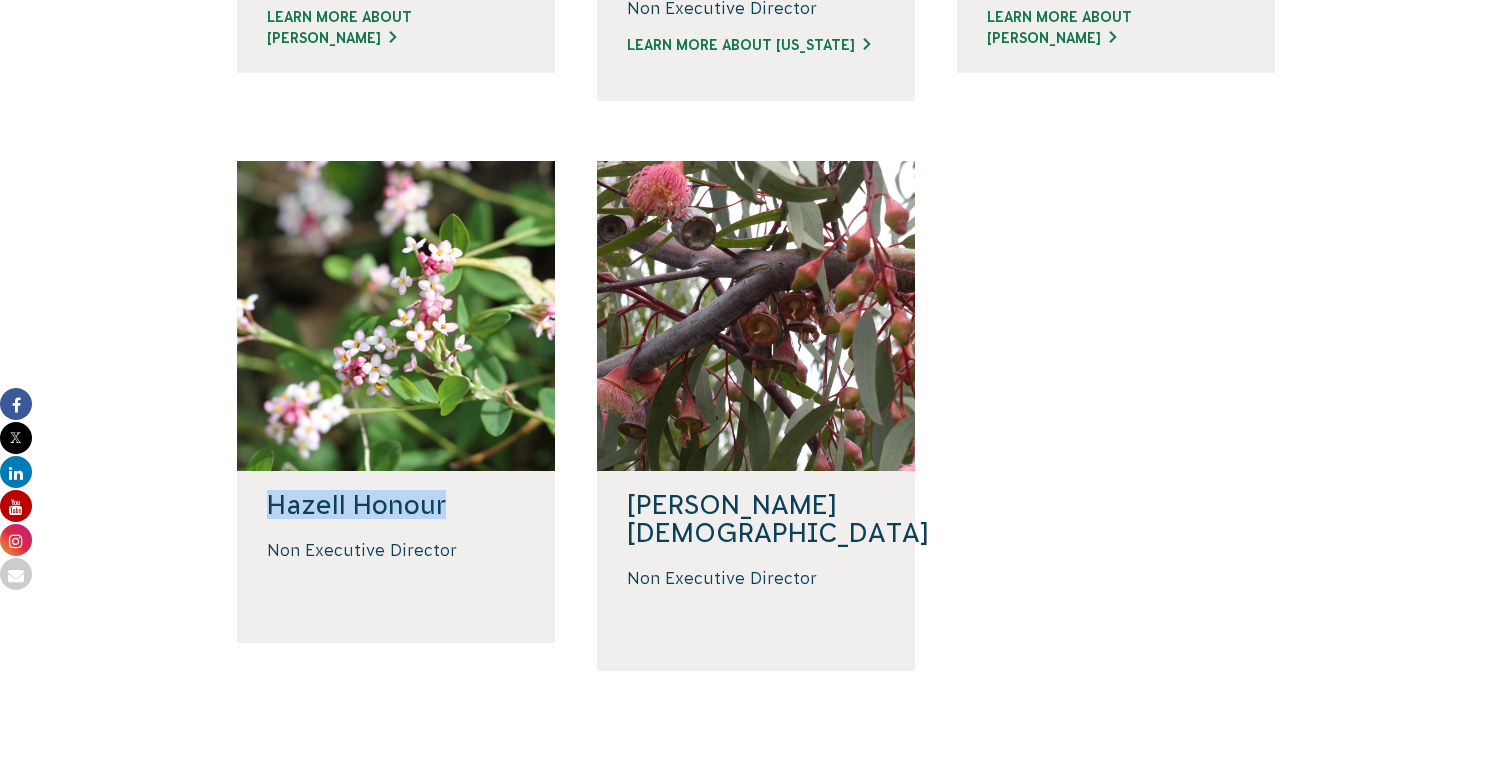 drag, startPoint x: 466, startPoint y: 472, endPoint x: 188, endPoint y: 472, distance: 278 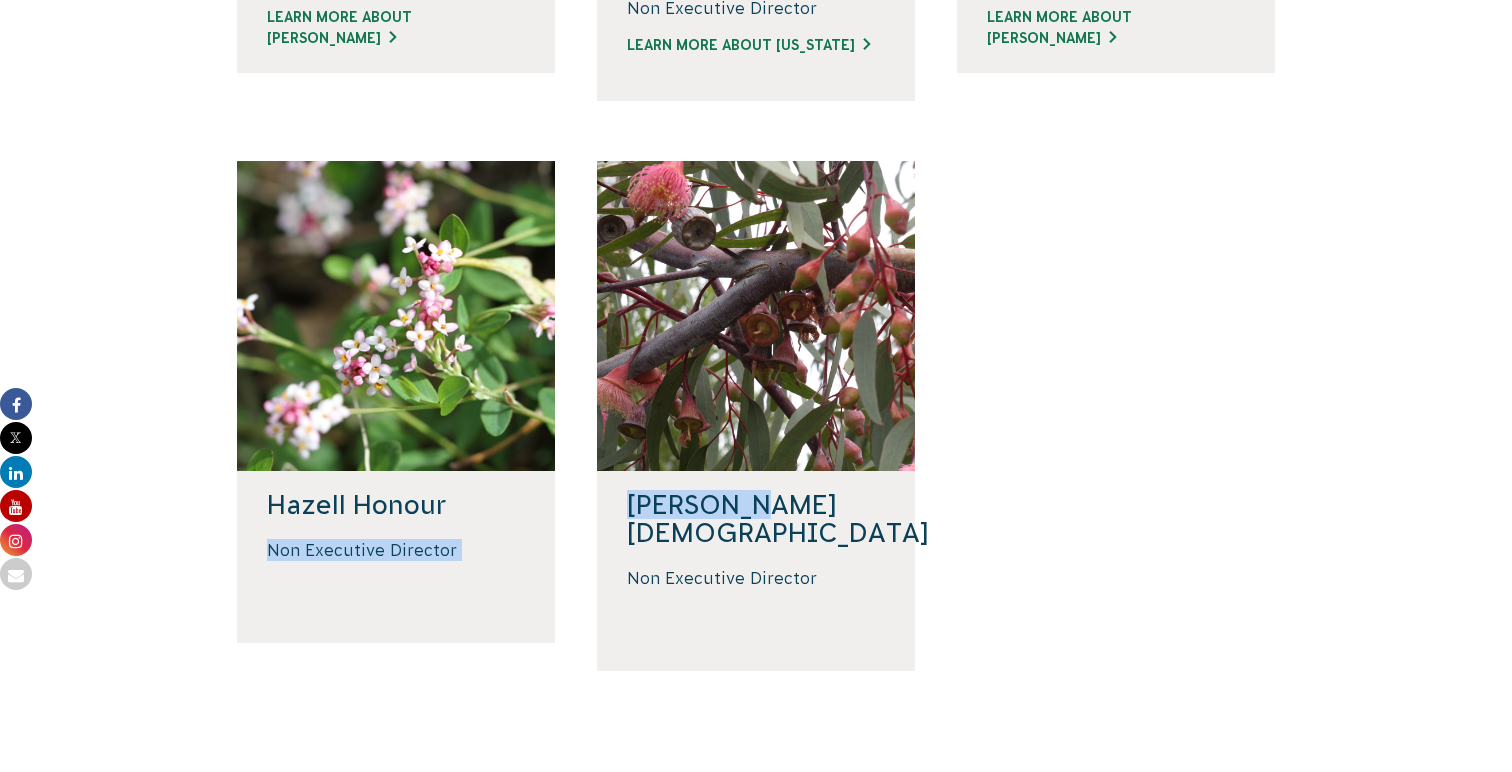drag, startPoint x: 758, startPoint y: 489, endPoint x: 544, endPoint y: 496, distance: 214.11446 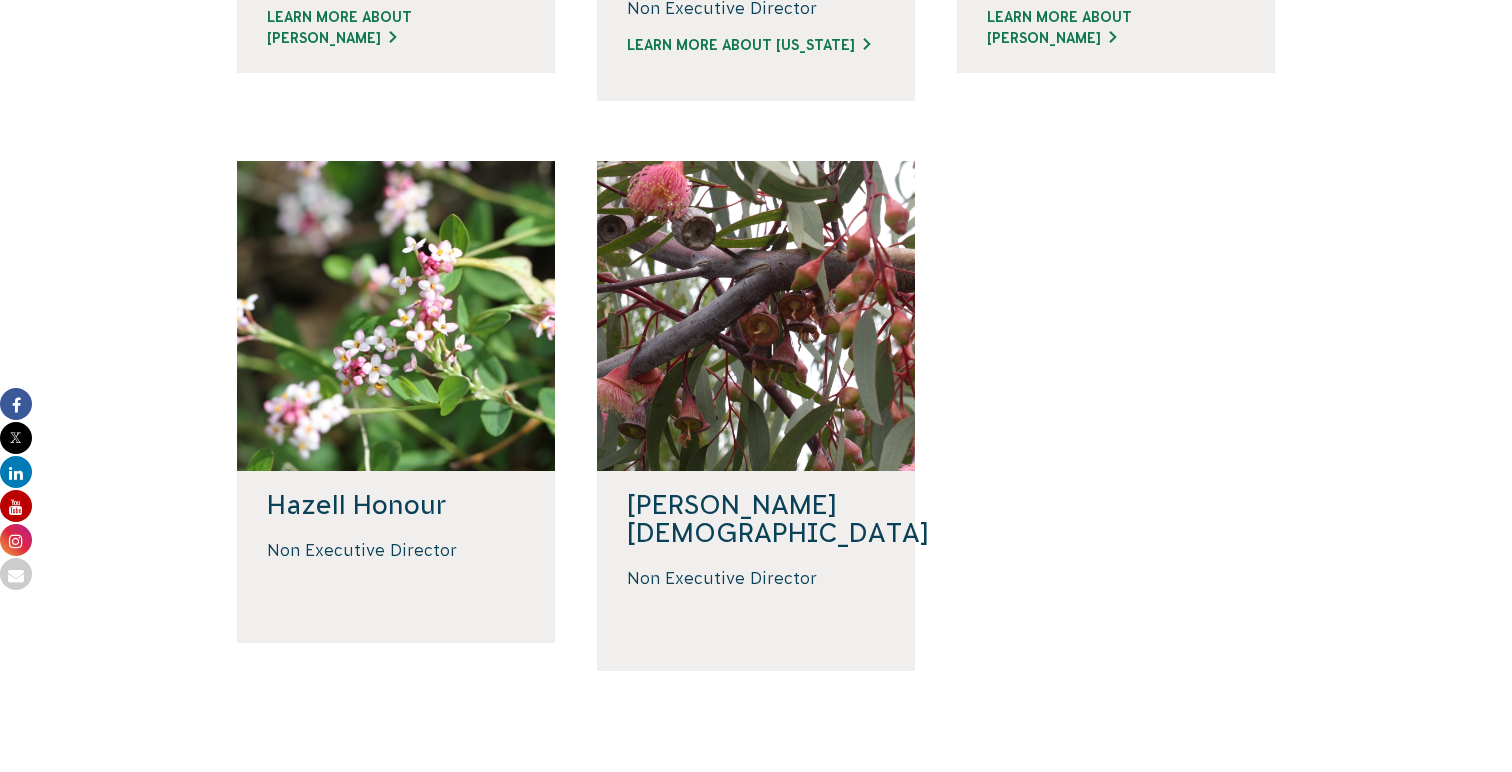 click on "Geoff Gay" at bounding box center [756, 519] 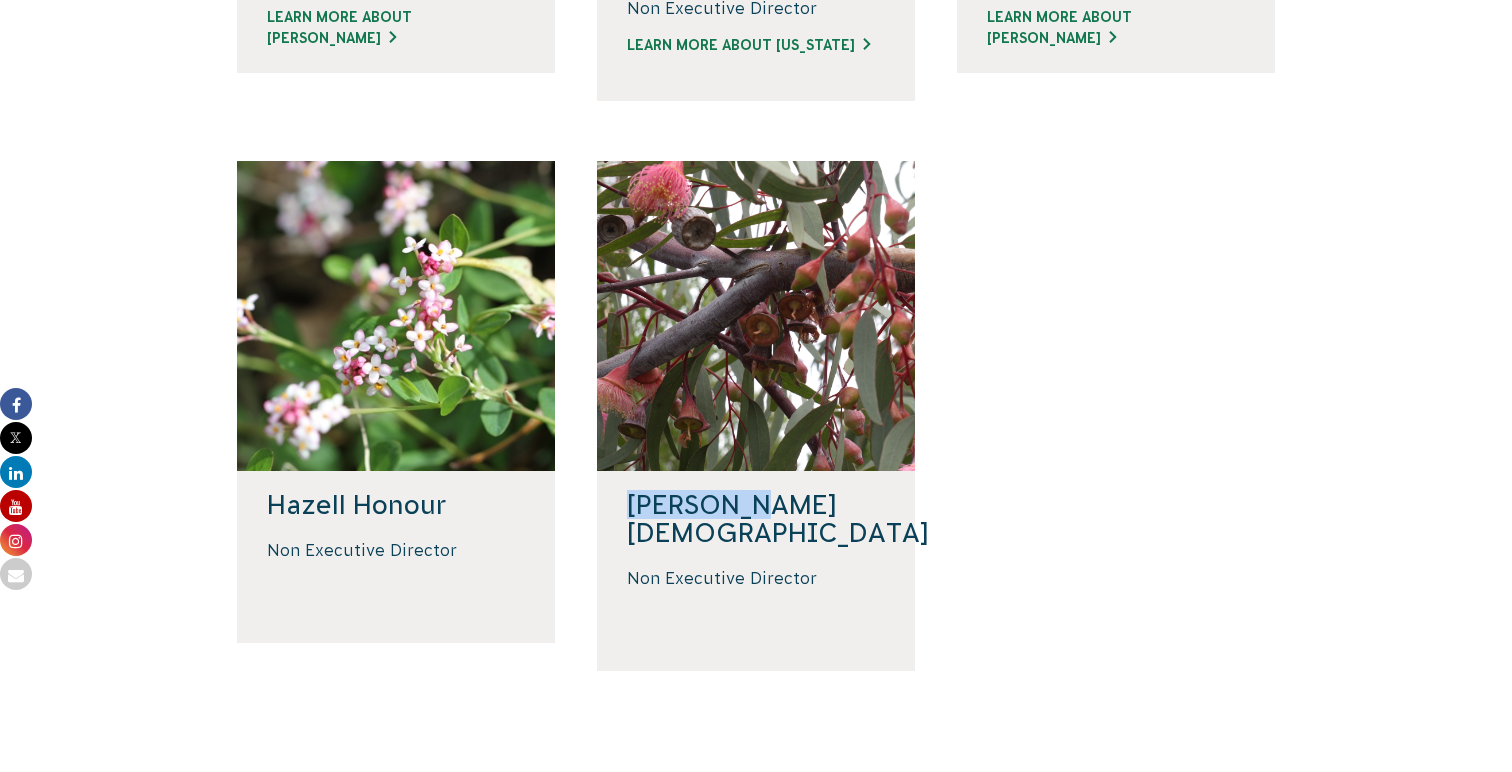 drag, startPoint x: 634, startPoint y: 474, endPoint x: 775, endPoint y: 474, distance: 141 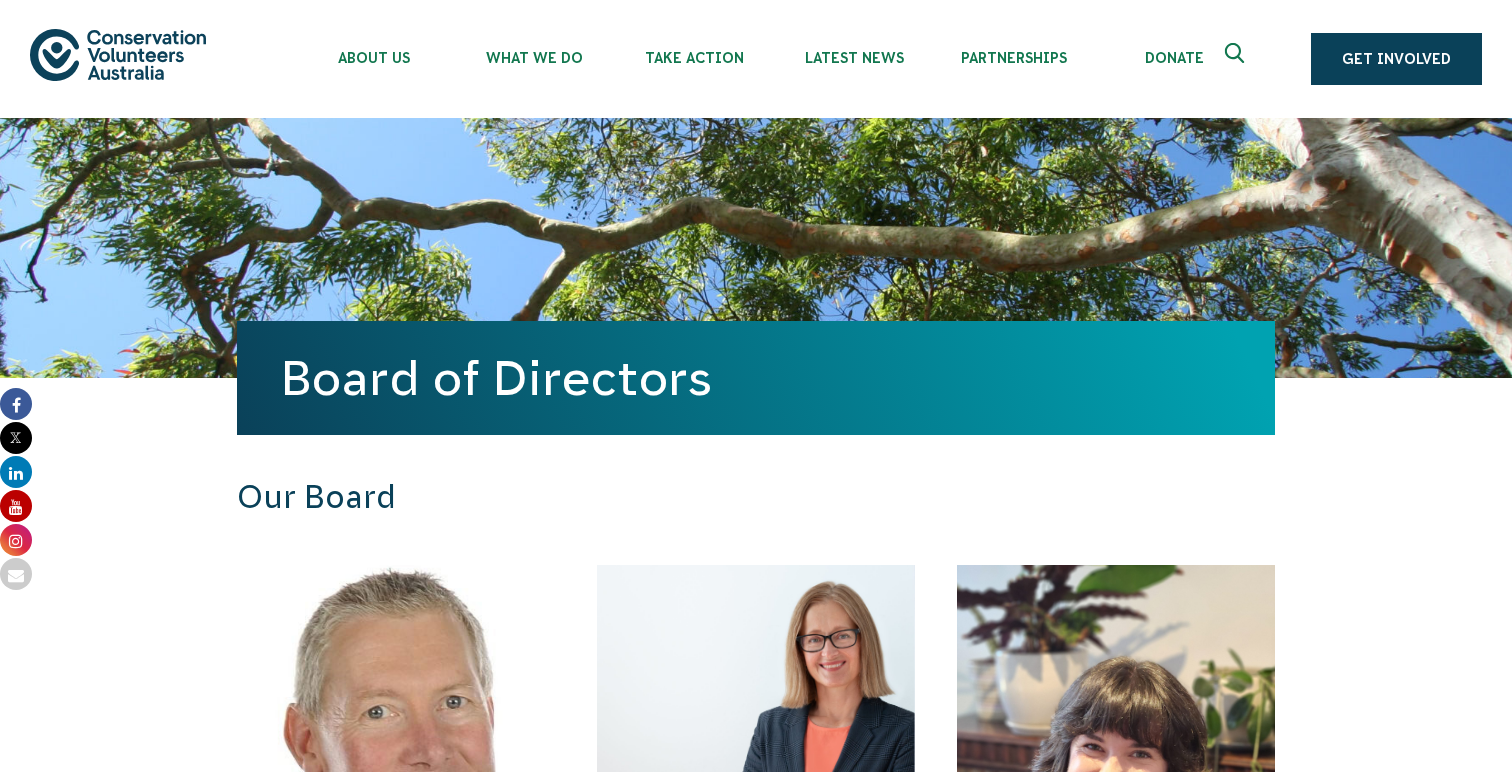 scroll, scrollTop: 0, scrollLeft: 0, axis: both 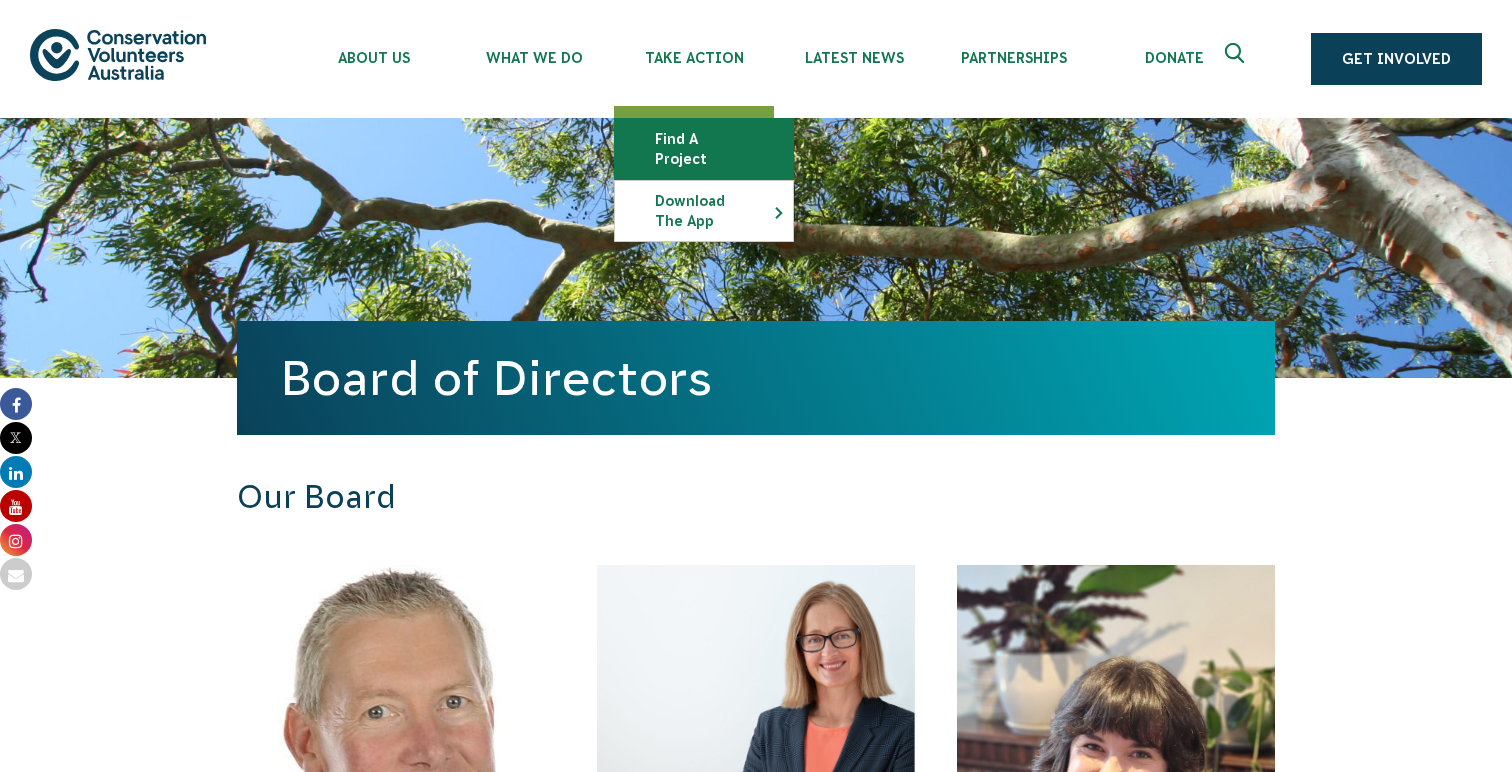 click on "Find a project" at bounding box center [704, 149] 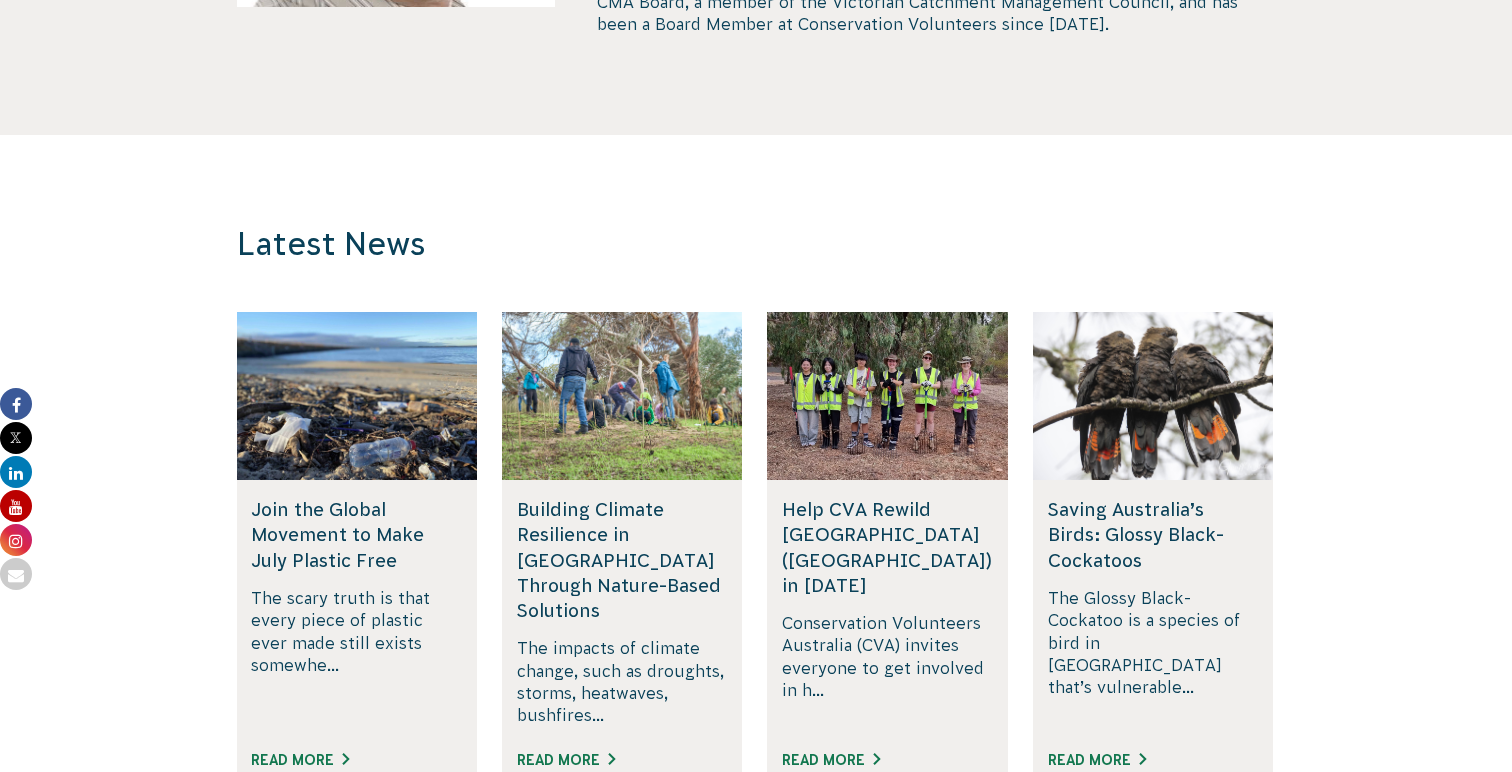 scroll, scrollTop: 1046, scrollLeft: 0, axis: vertical 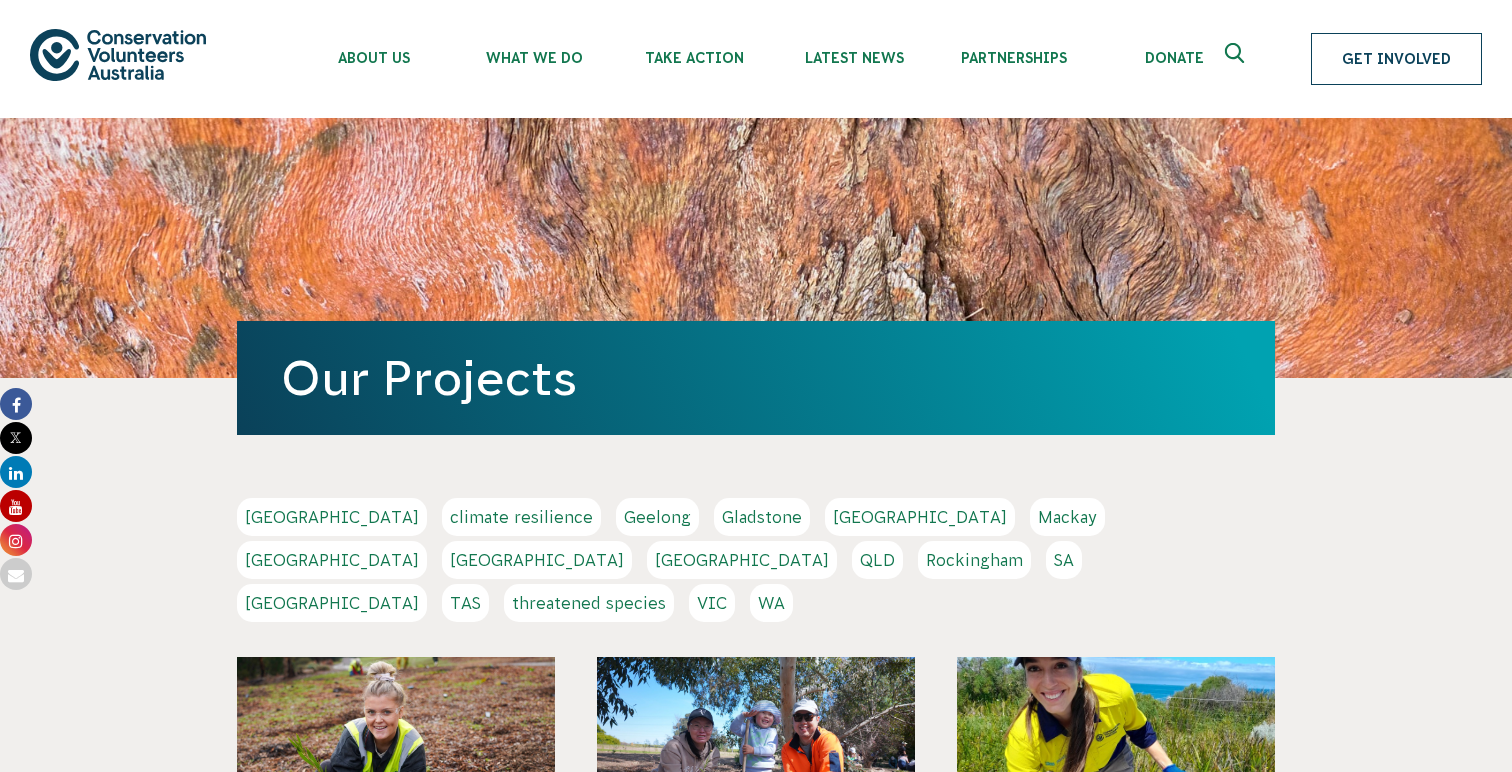 click on "Get Involved" at bounding box center [1396, 59] 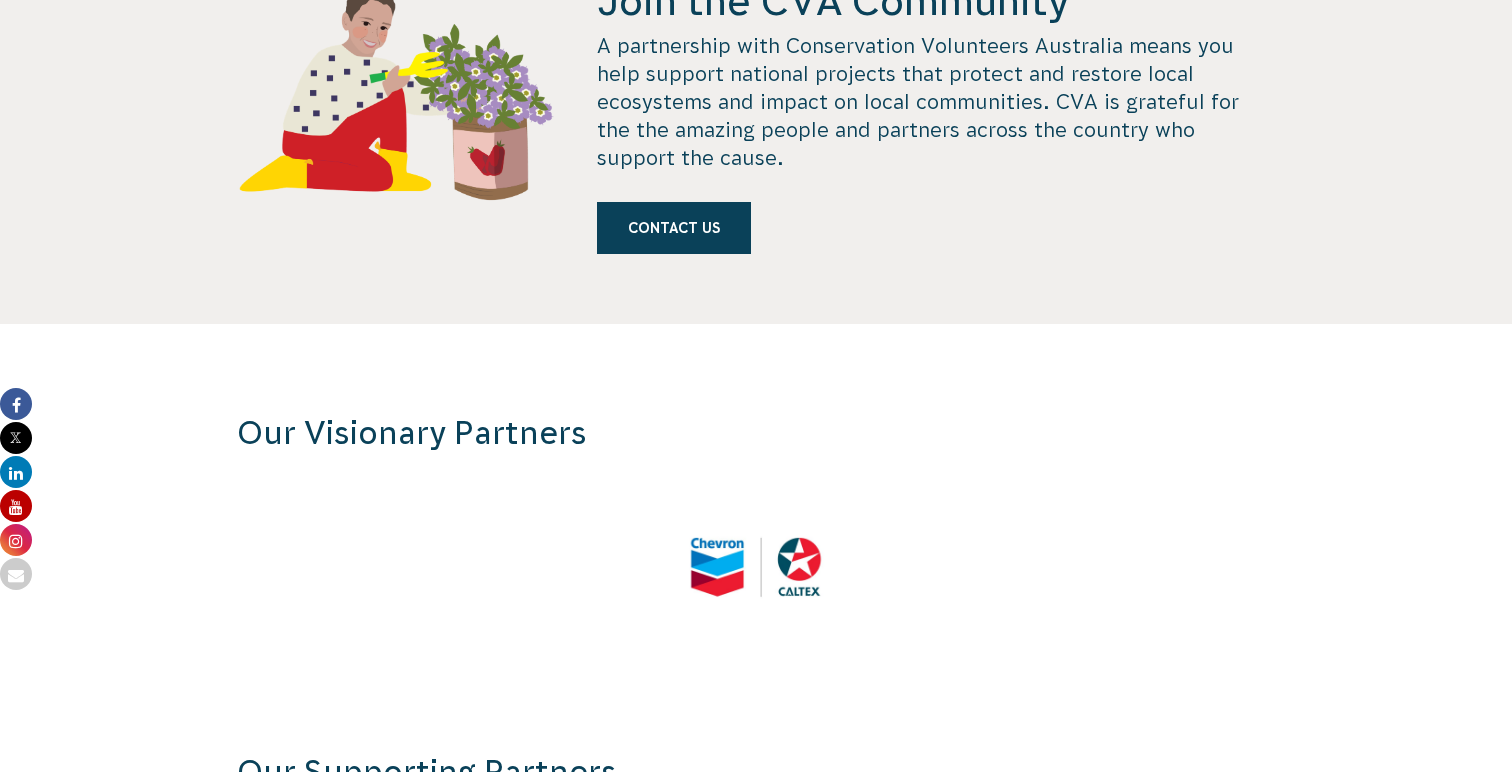 scroll, scrollTop: 2038, scrollLeft: 0, axis: vertical 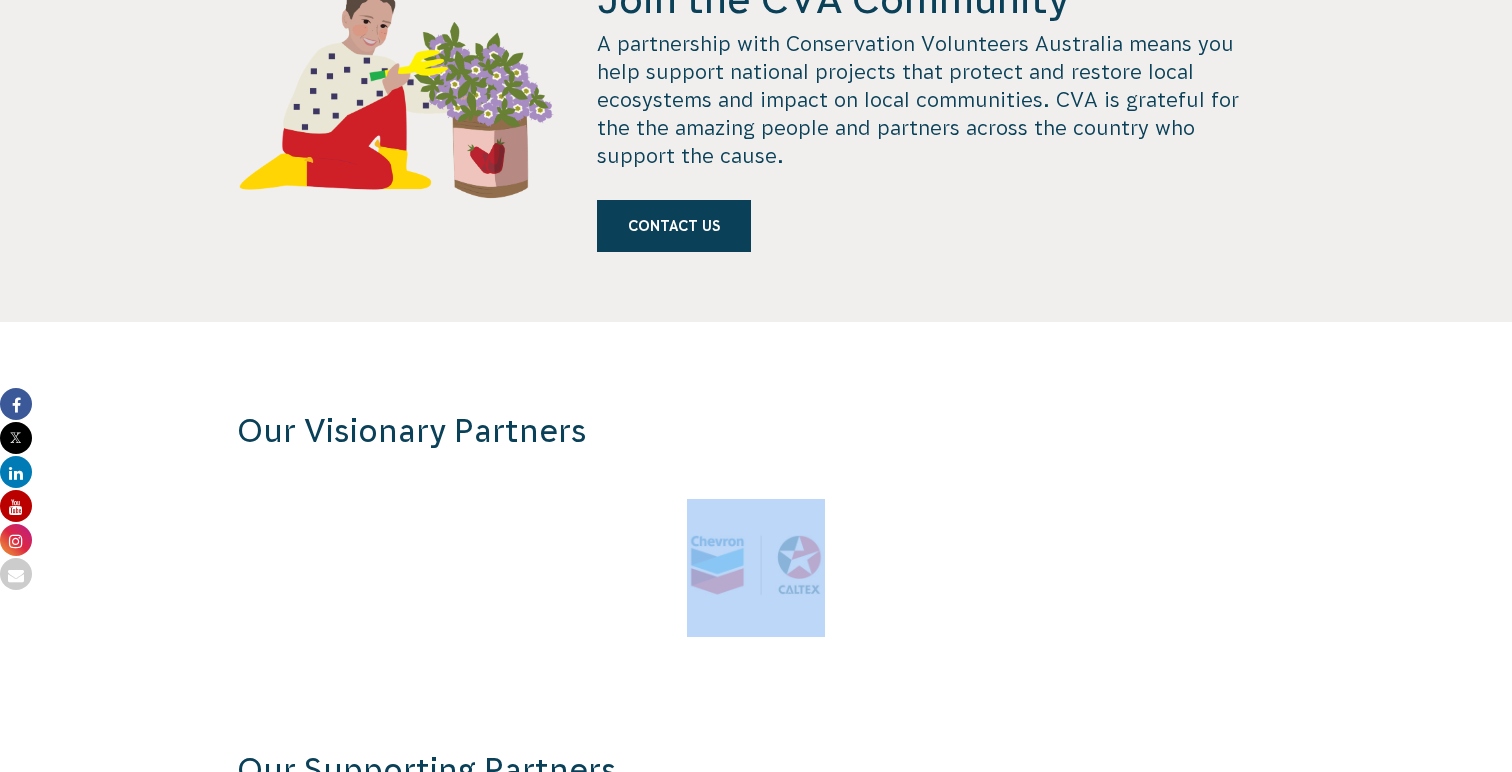 drag, startPoint x: 684, startPoint y: 500, endPoint x: 831, endPoint y: 552, distance: 155.92627 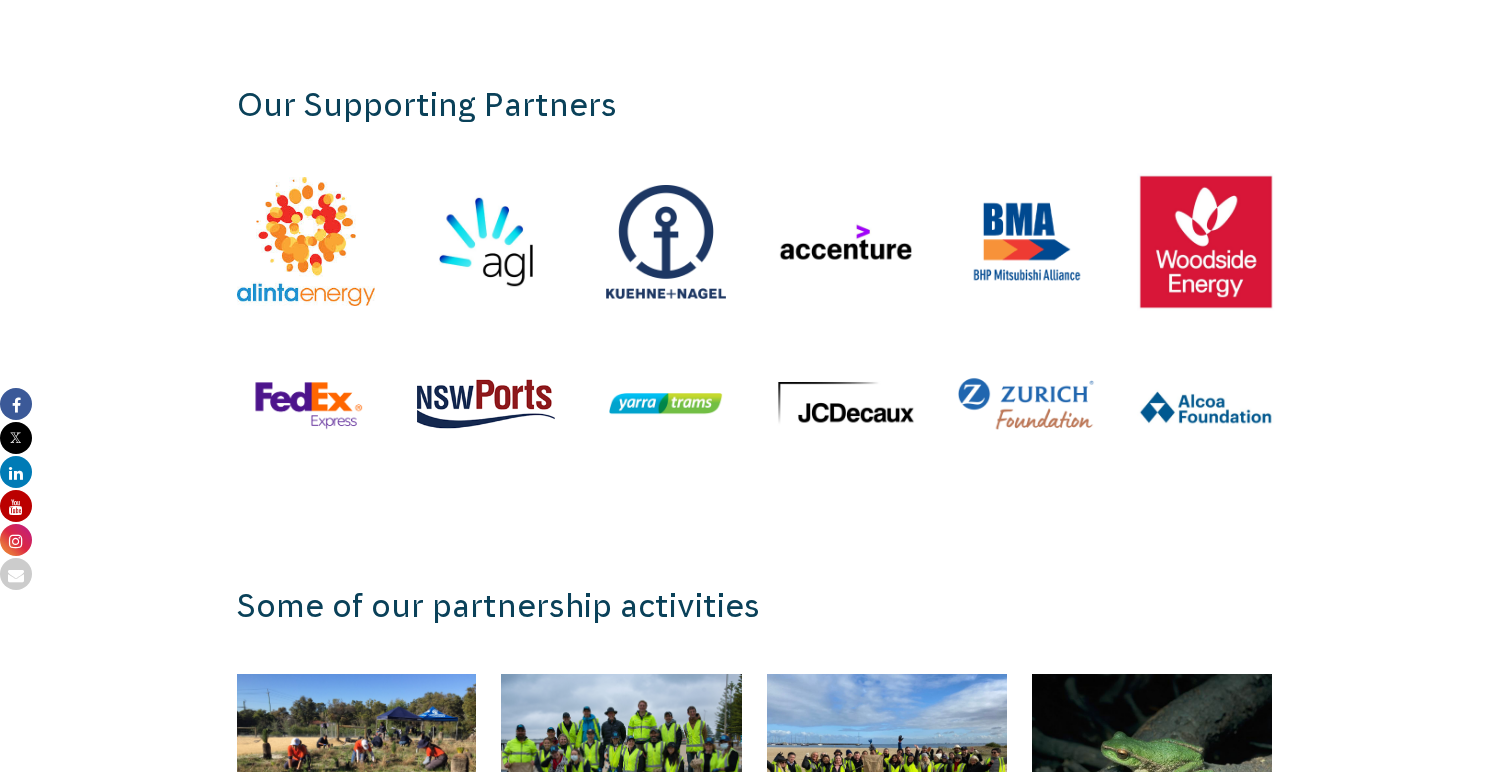 scroll, scrollTop: 2671, scrollLeft: 0, axis: vertical 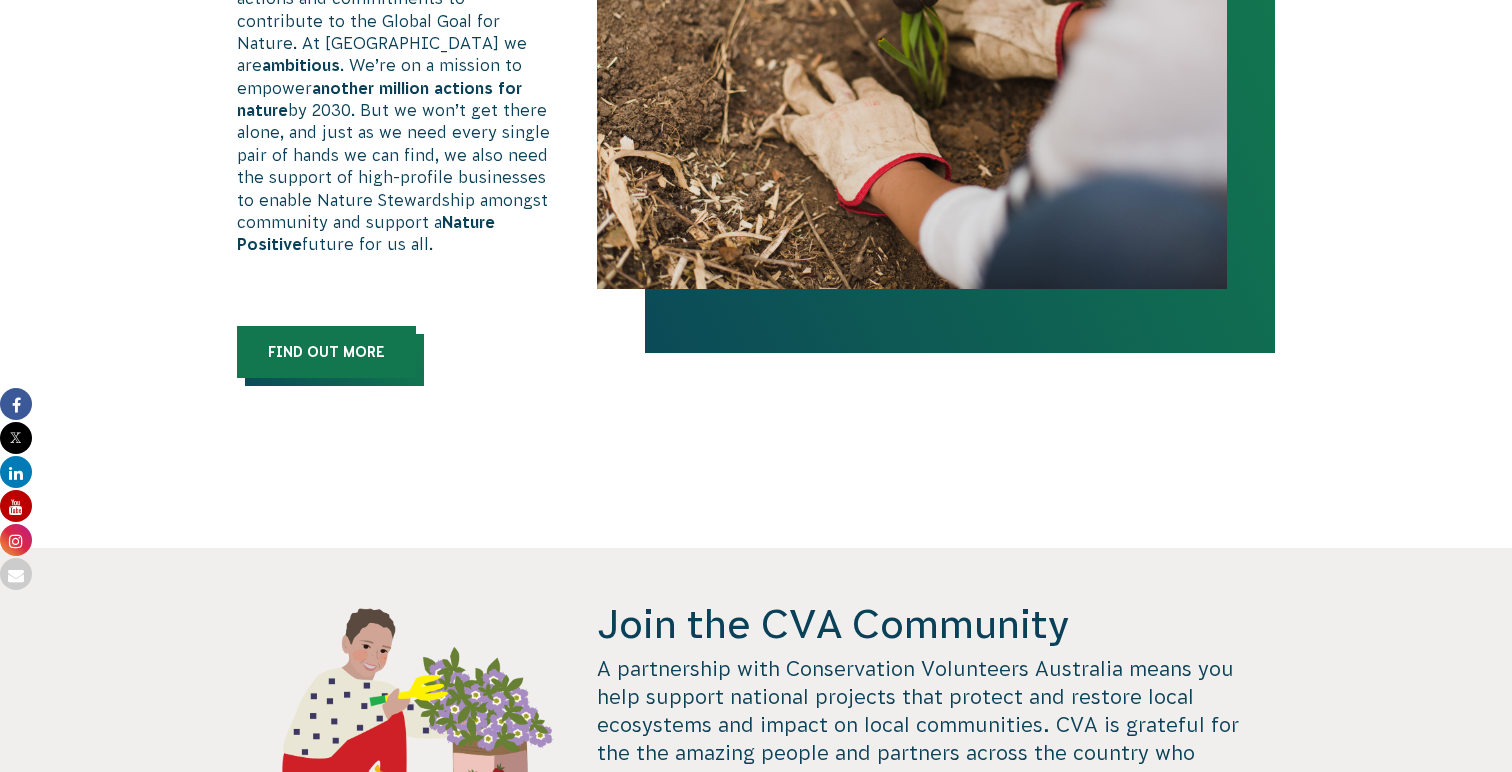 click on "Find out more" at bounding box center [326, 352] 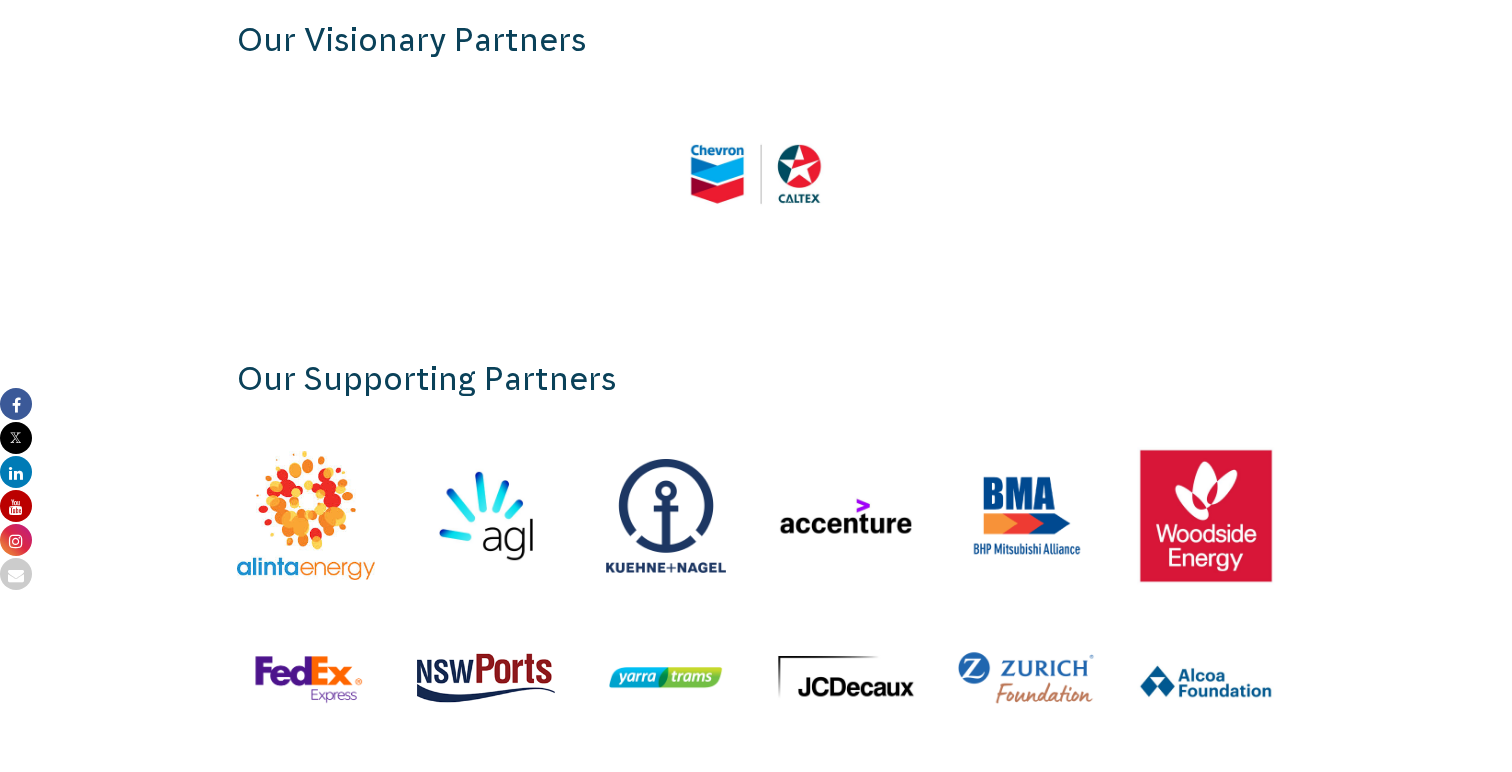 scroll, scrollTop: 2425, scrollLeft: 0, axis: vertical 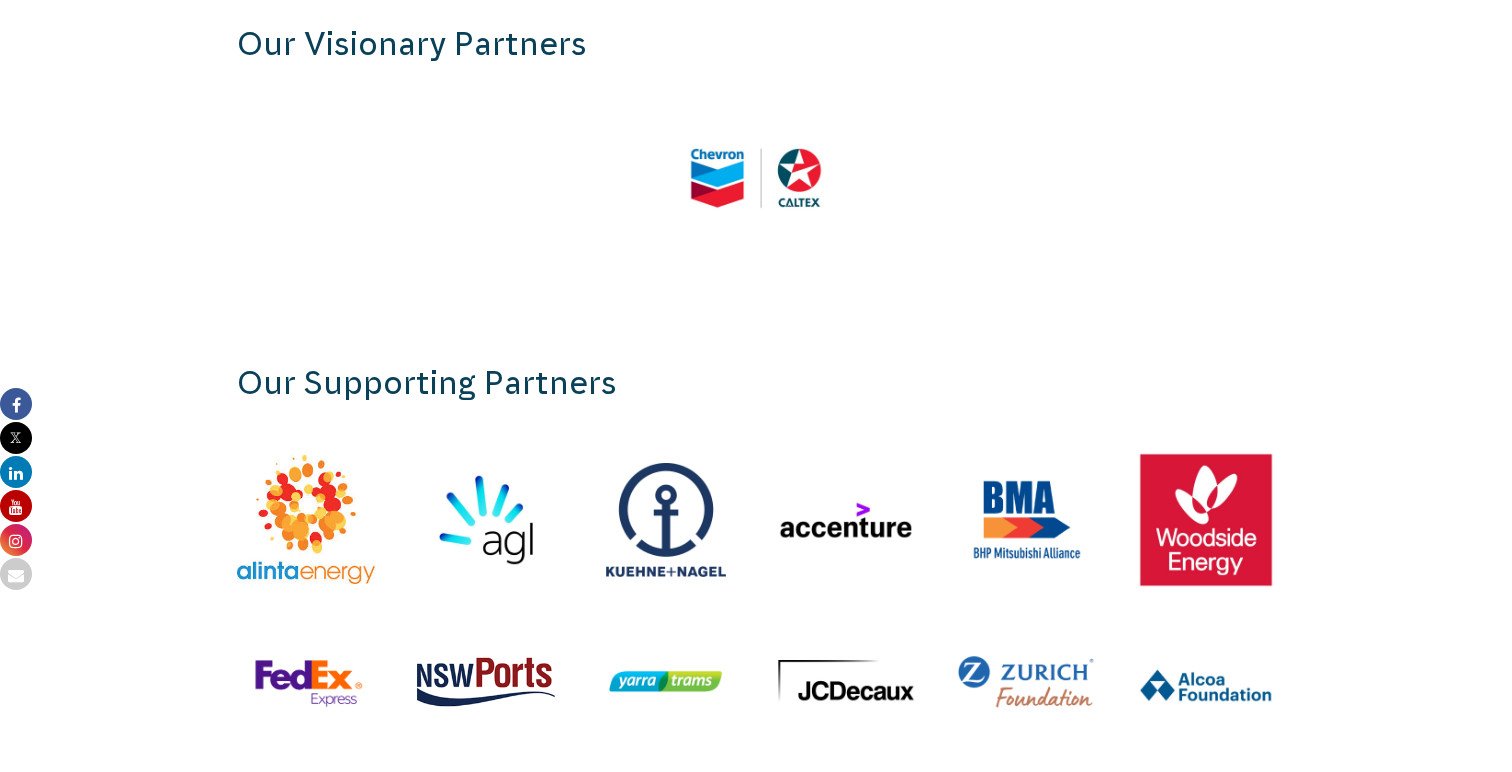 click on "Our Visionary Partners" at bounding box center [756, 104] 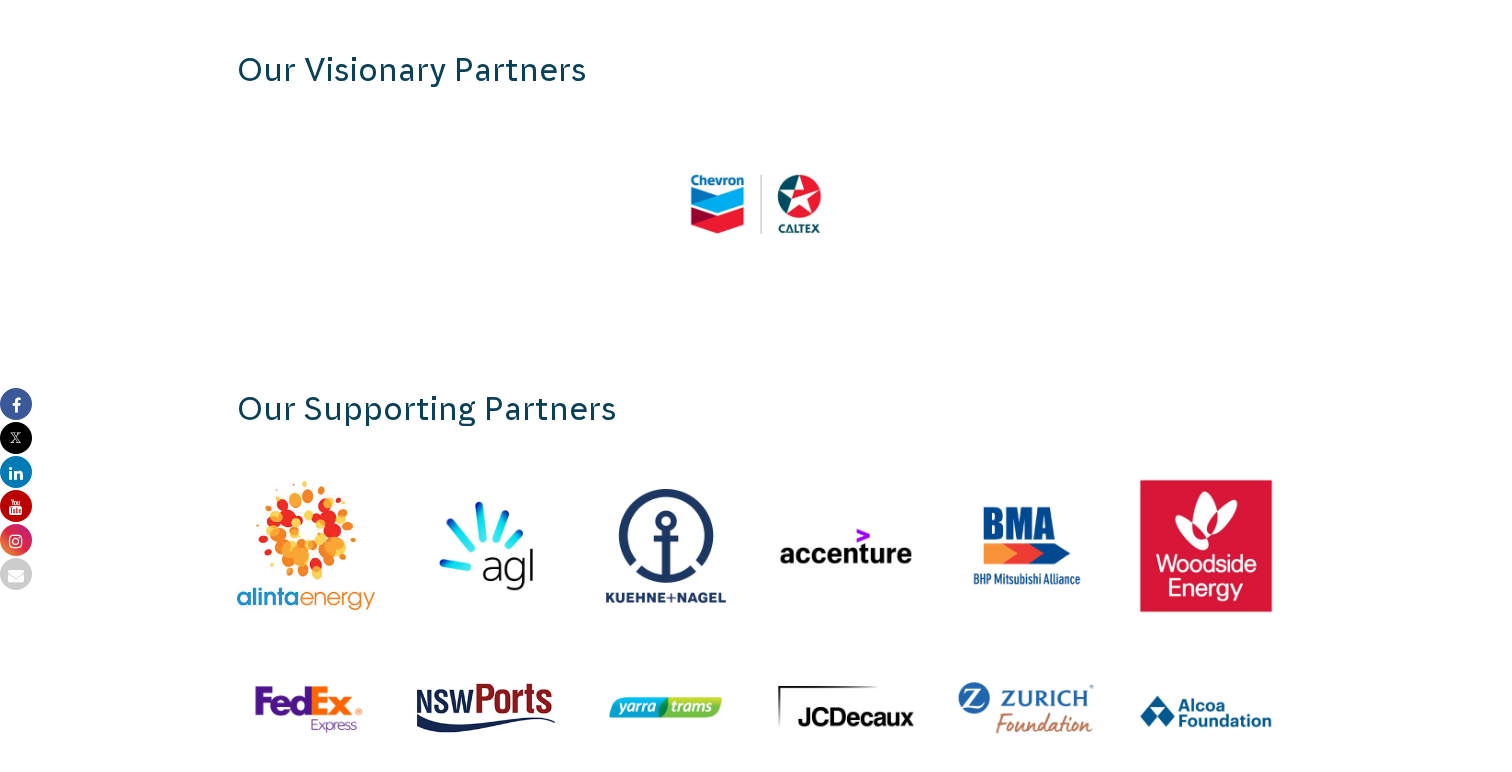 scroll, scrollTop: 2394, scrollLeft: 0, axis: vertical 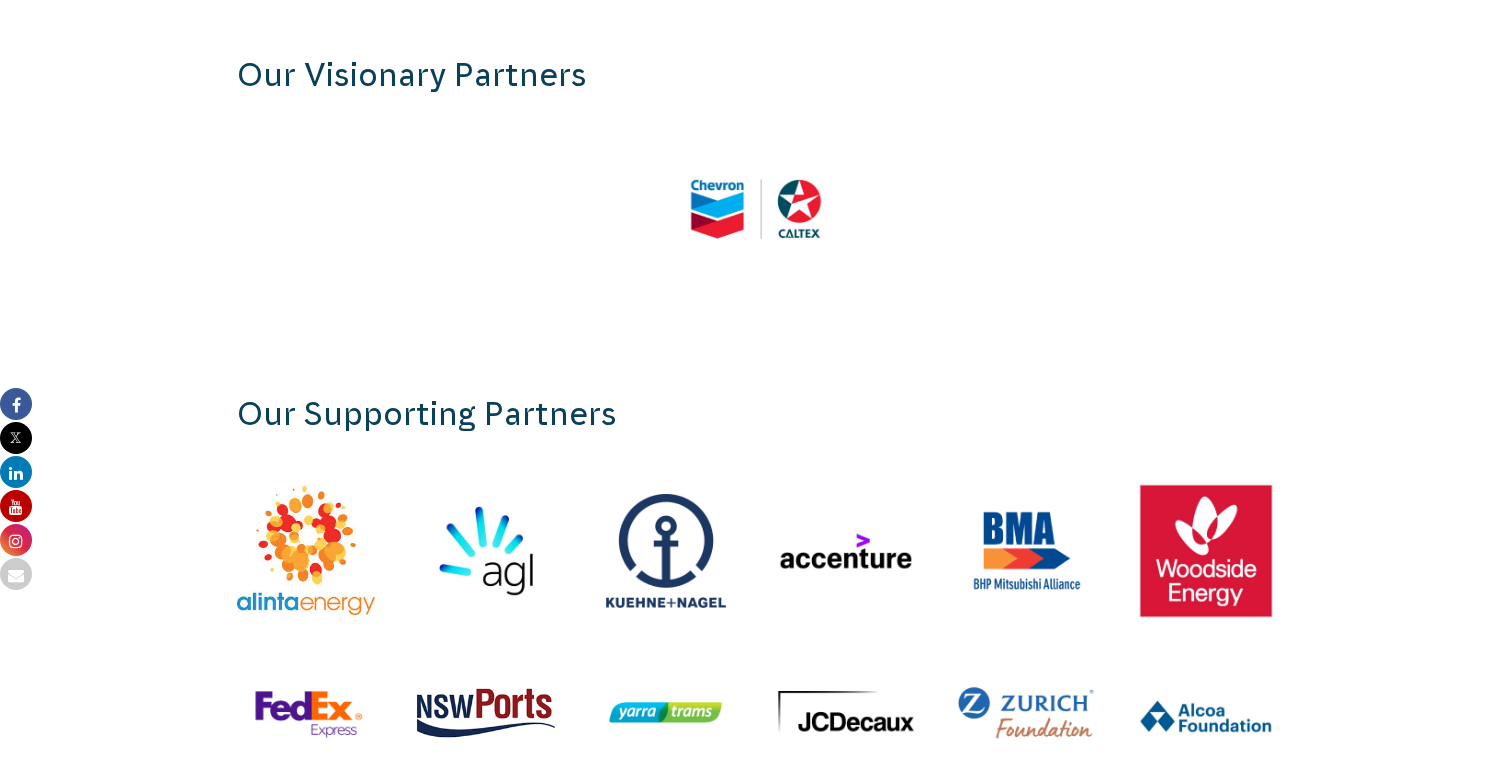 click at bounding box center (756, 224) 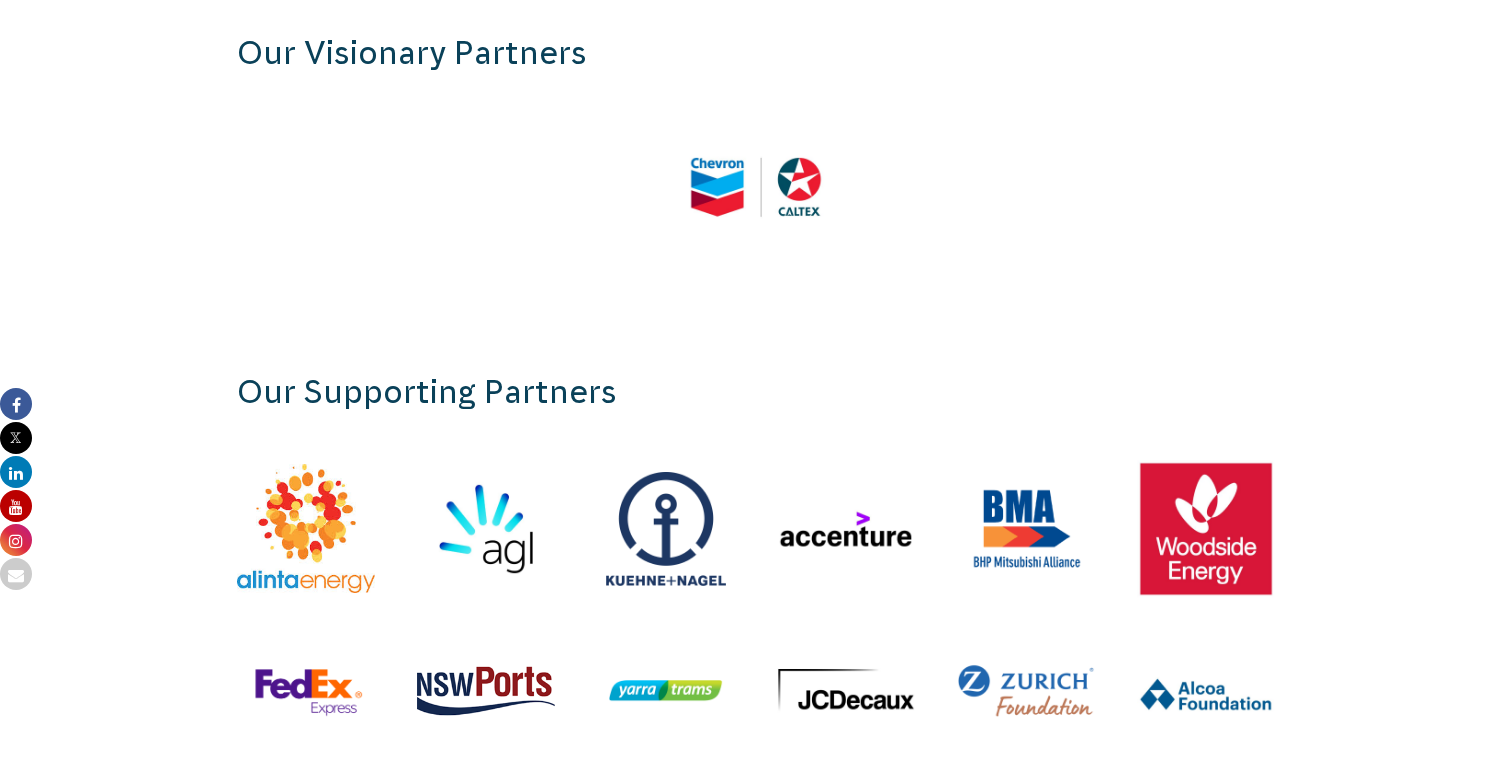 scroll, scrollTop: 2477, scrollLeft: 0, axis: vertical 